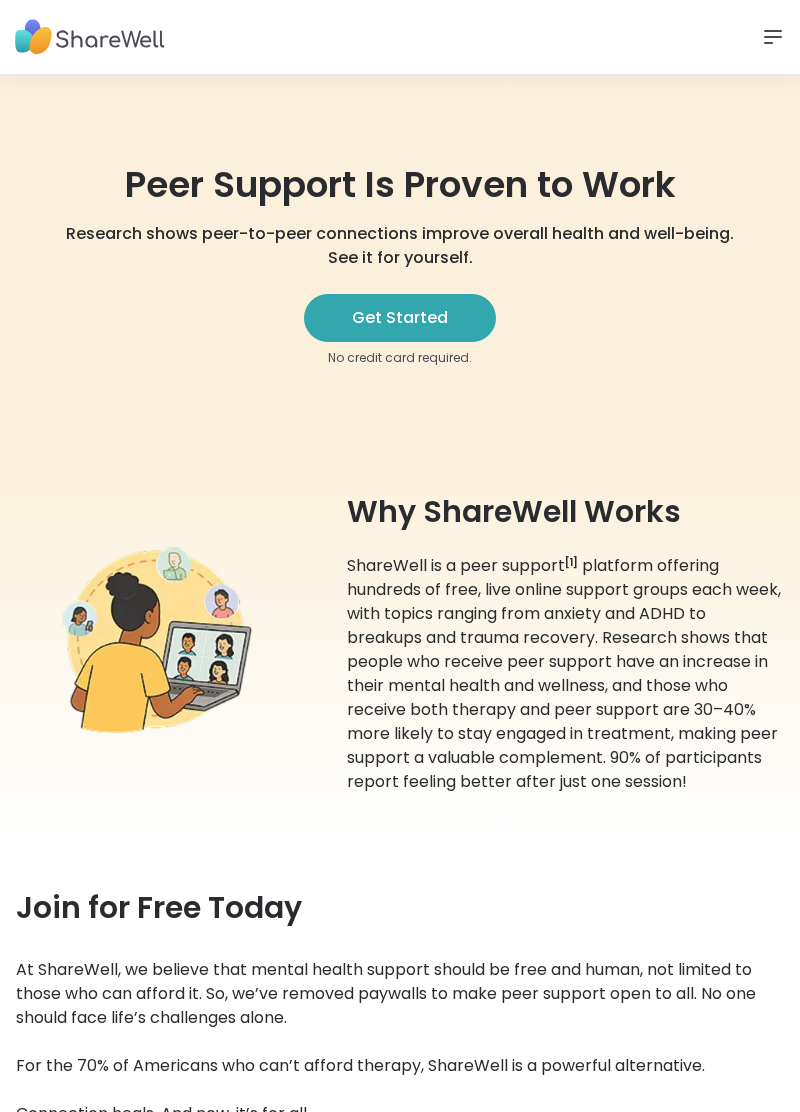 scroll, scrollTop: 0, scrollLeft: 0, axis: both 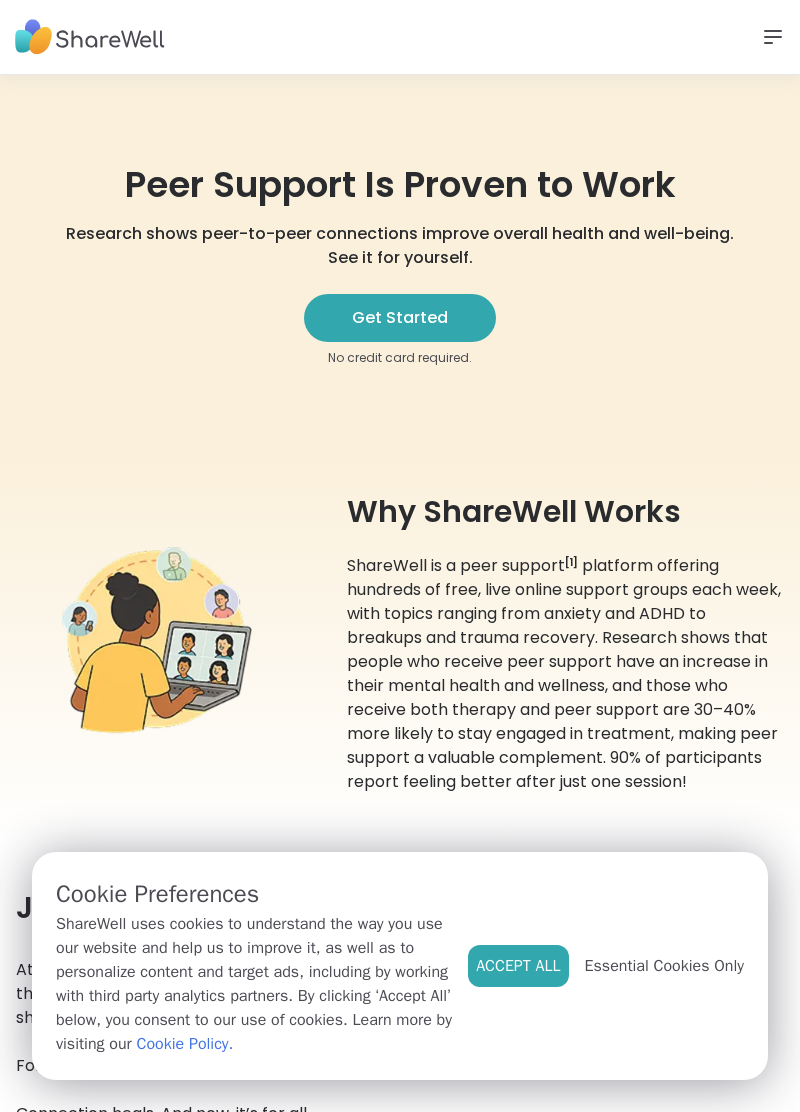 click on "Get Started" at bounding box center (400, 318) 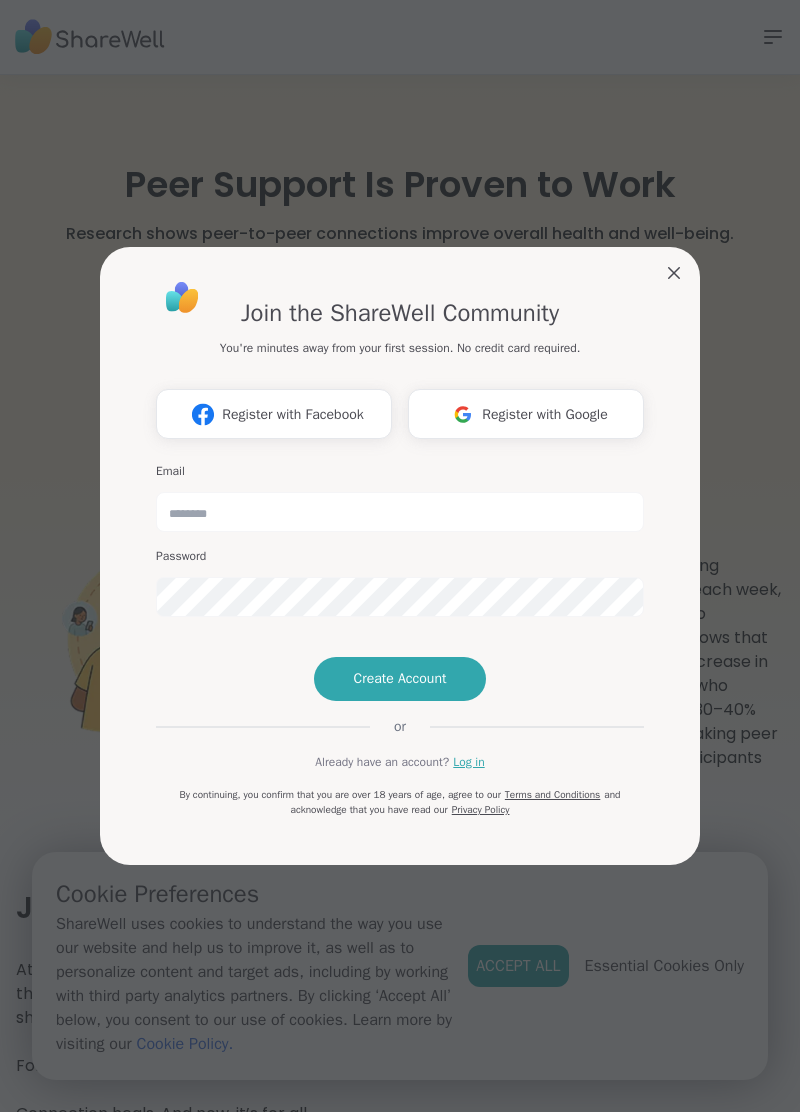 click on "Register with Google" at bounding box center [526, 414] 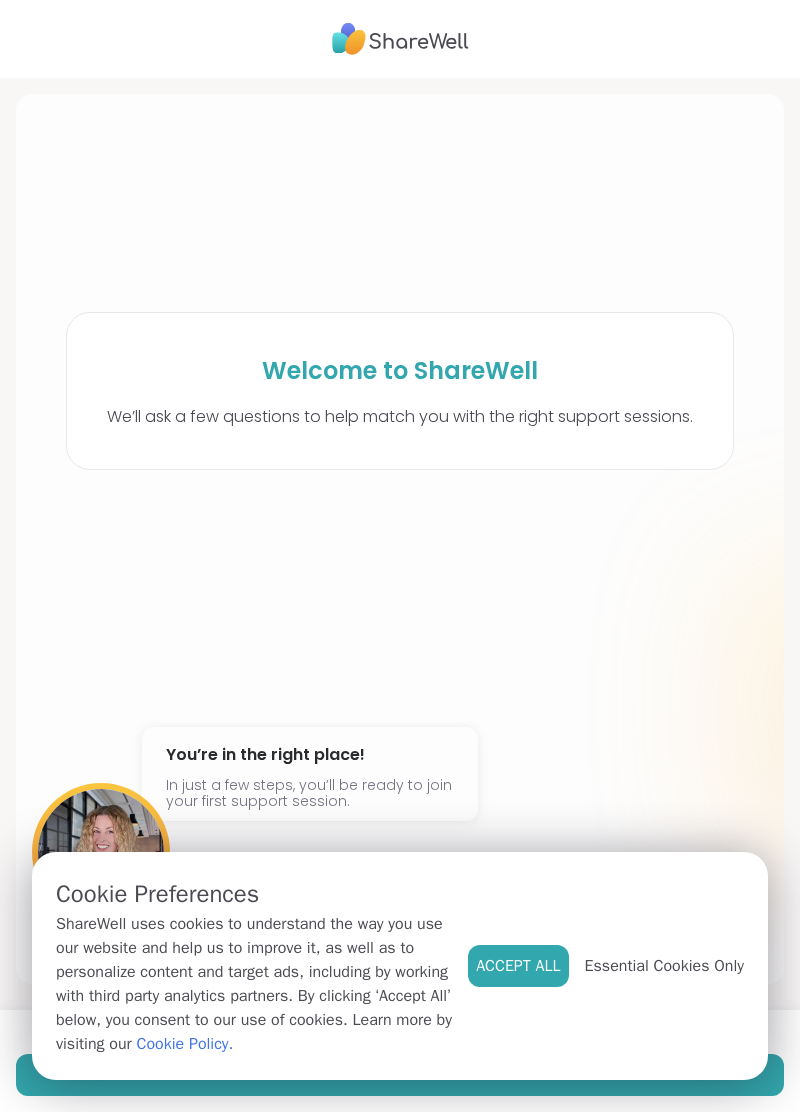 click on "Accept All" at bounding box center [518, 966] 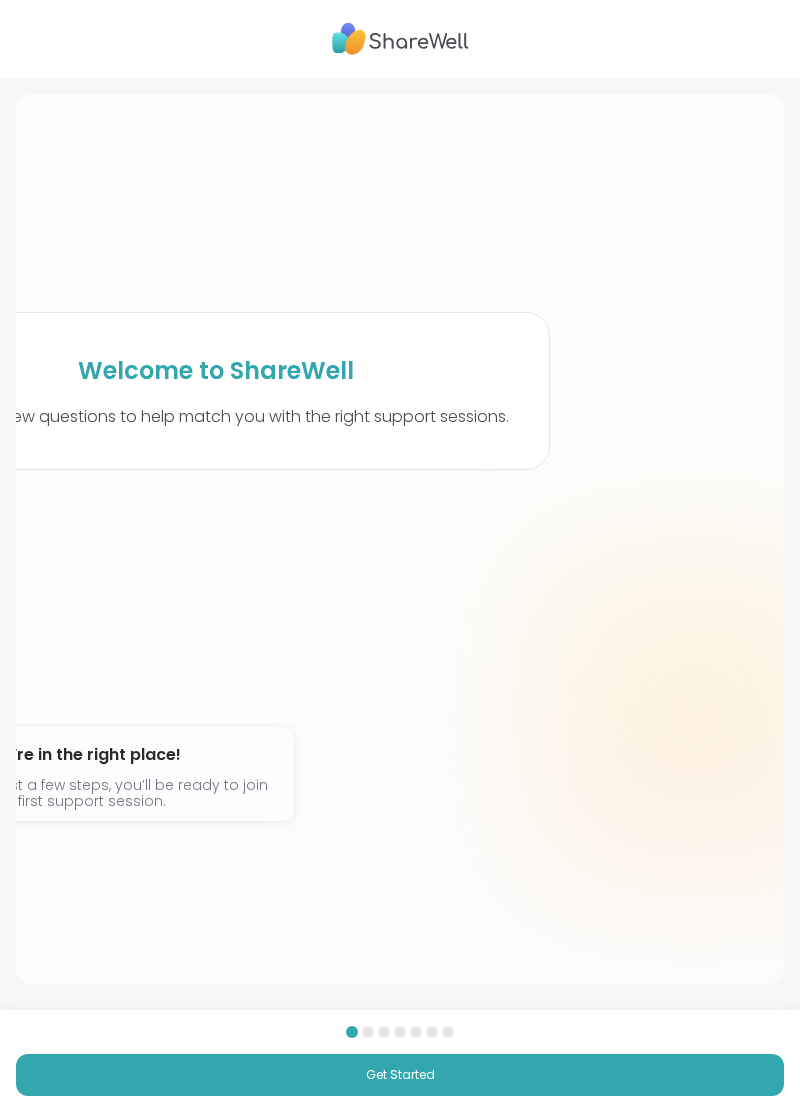 scroll, scrollTop: 0, scrollLeft: 258, axis: horizontal 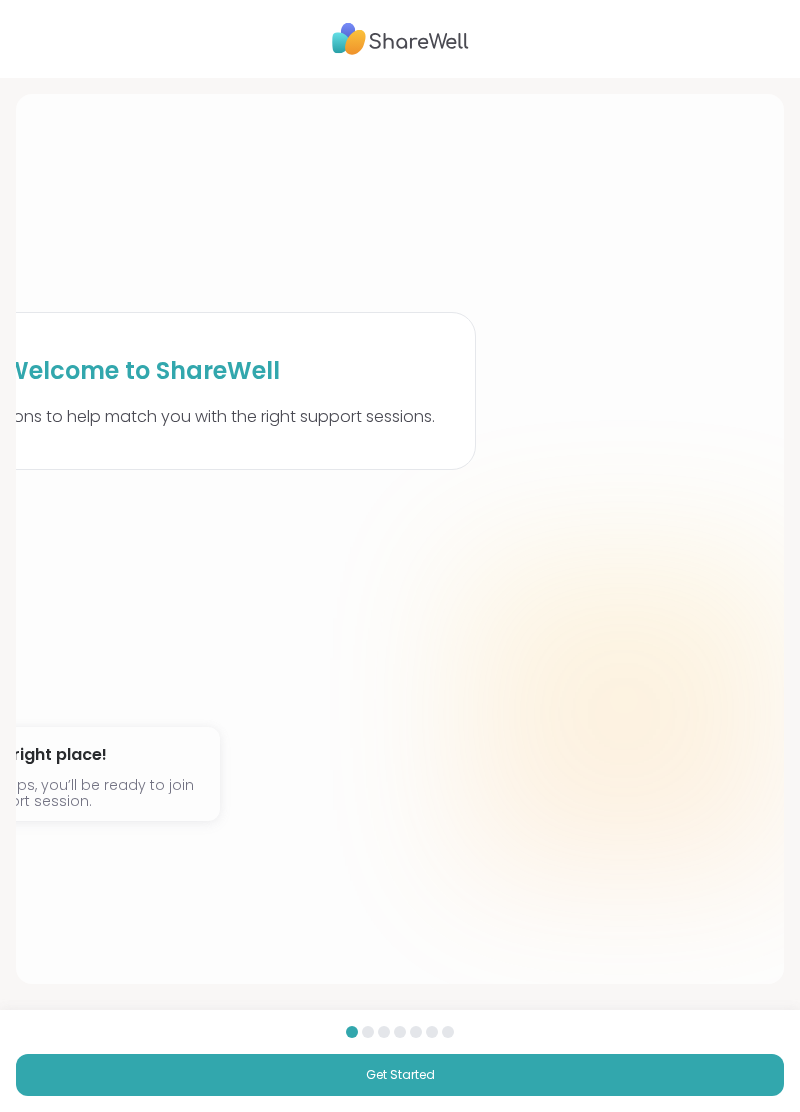 click on "Get Started" at bounding box center [400, 1075] 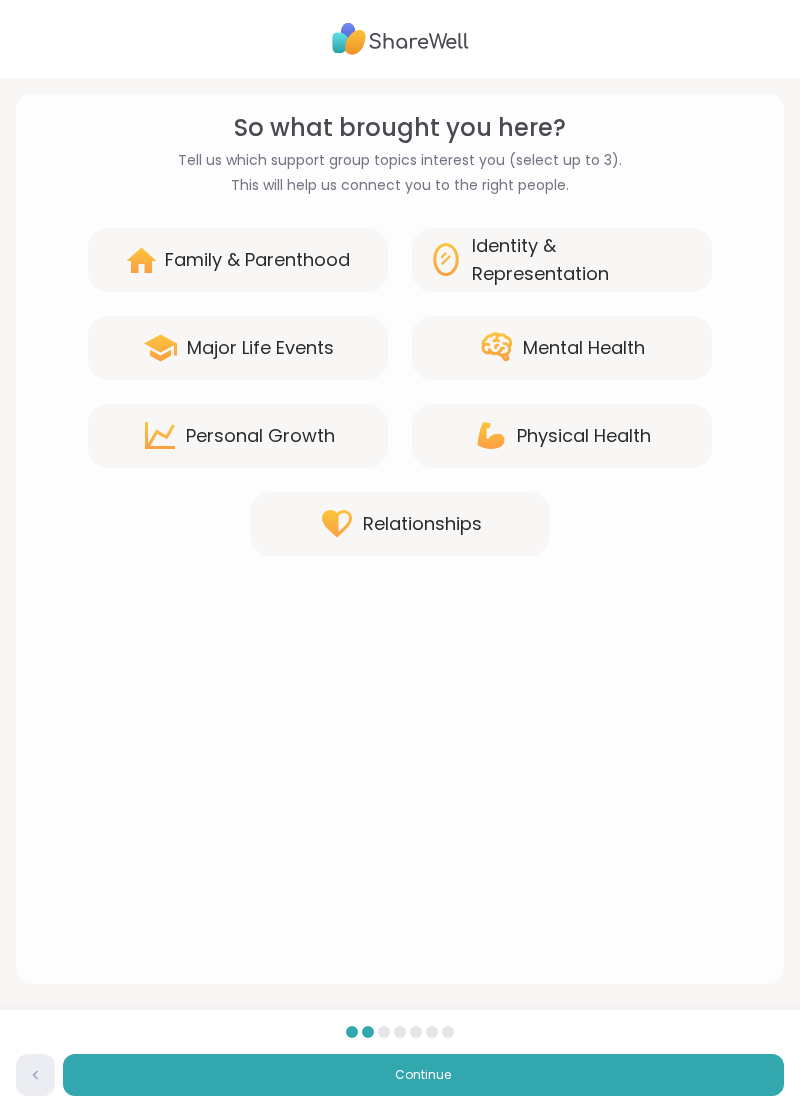 click on "Mental Health" at bounding box center (584, 348) 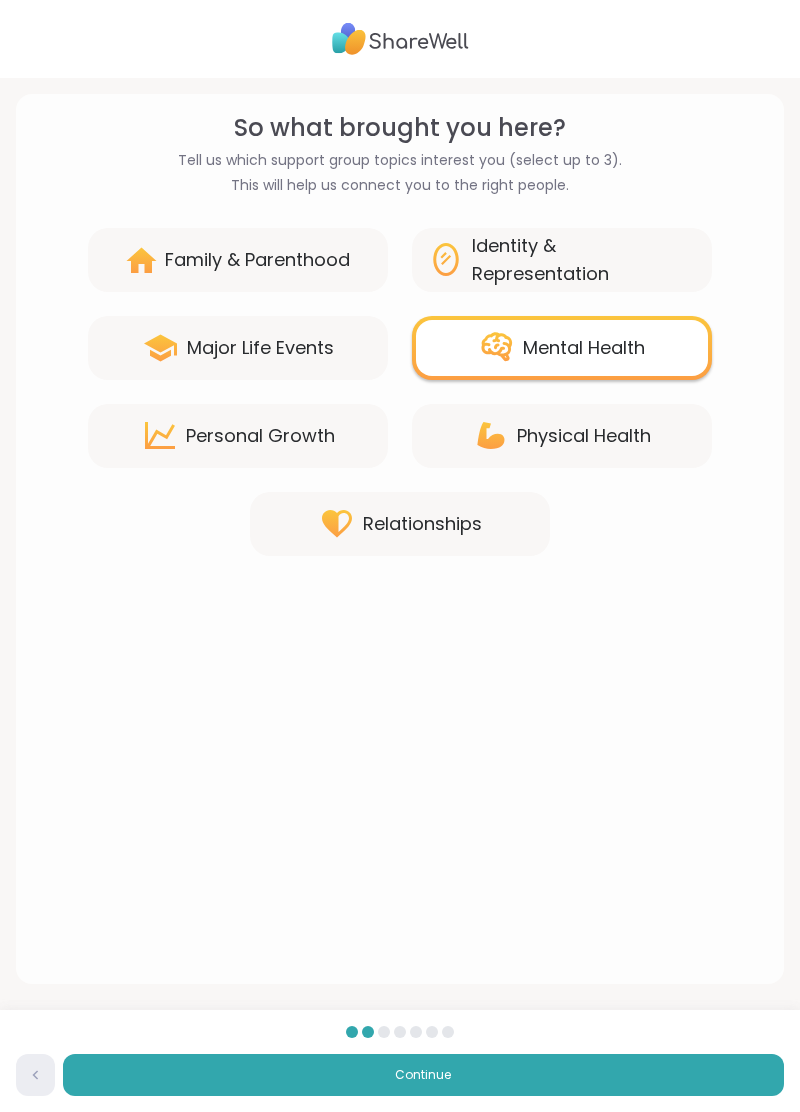 click on "Major Life Events" at bounding box center [260, 348] 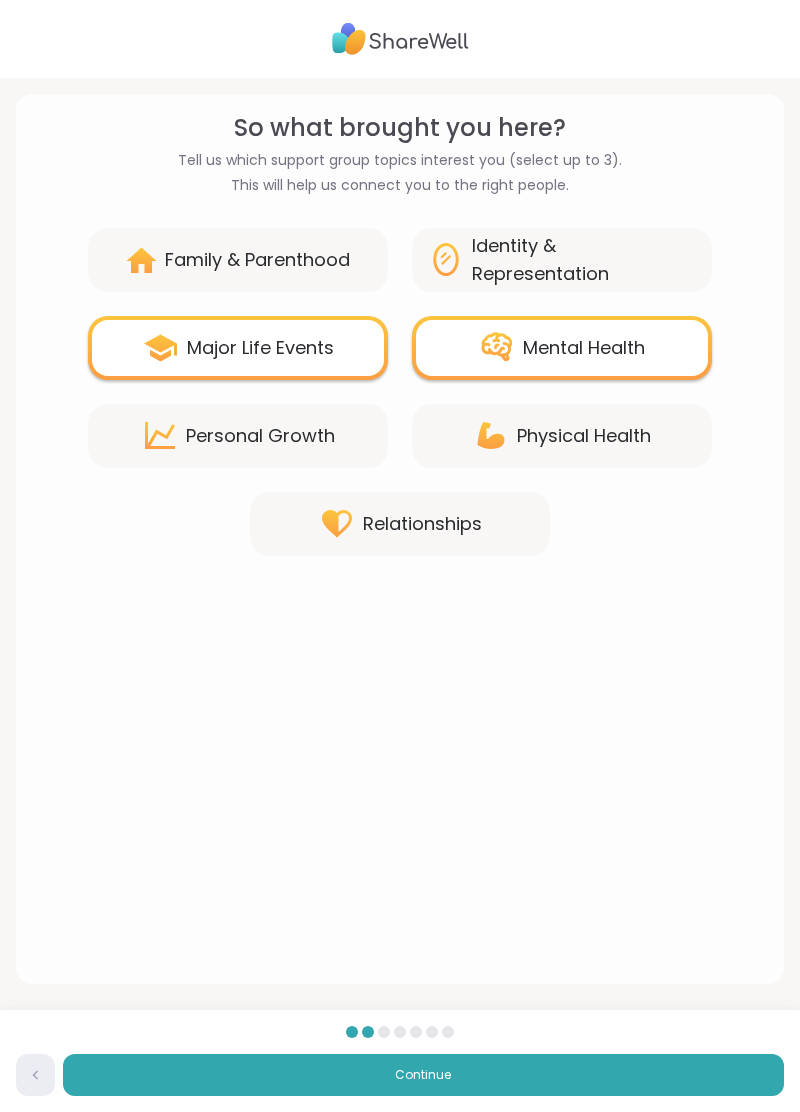click on "Family & Parenthood" at bounding box center (257, 260) 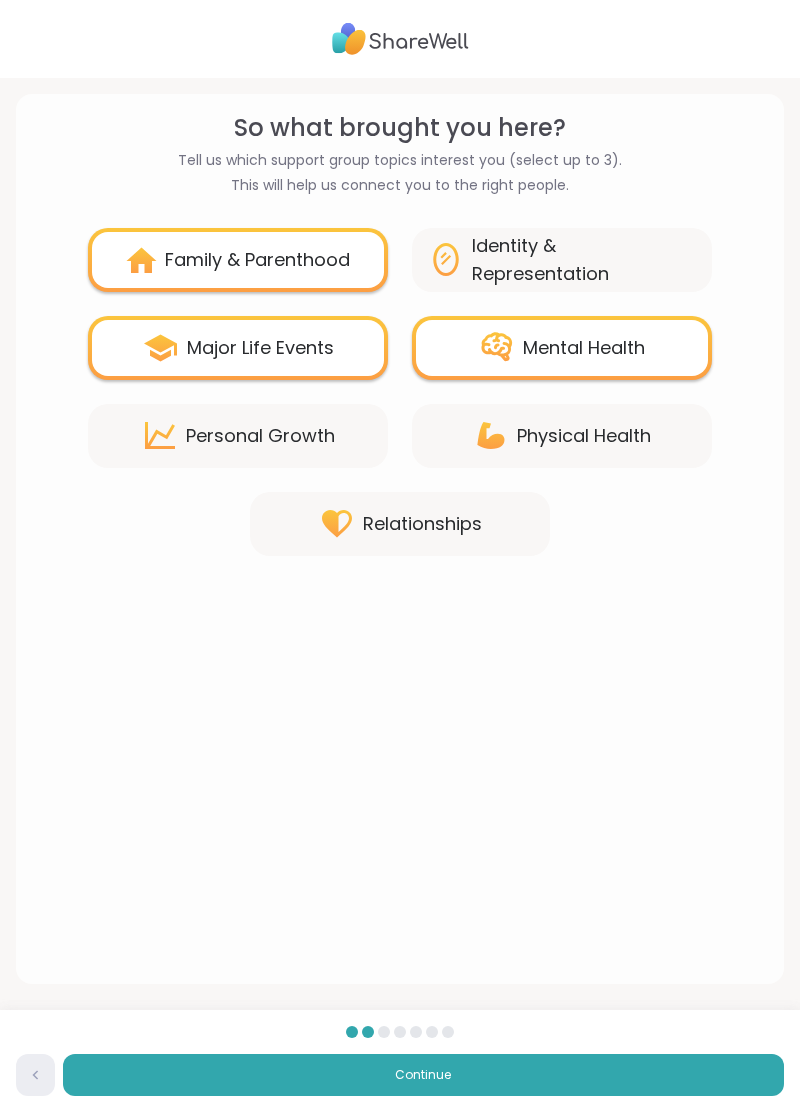 click on "Identity & Representation" at bounding box center [584, 260] 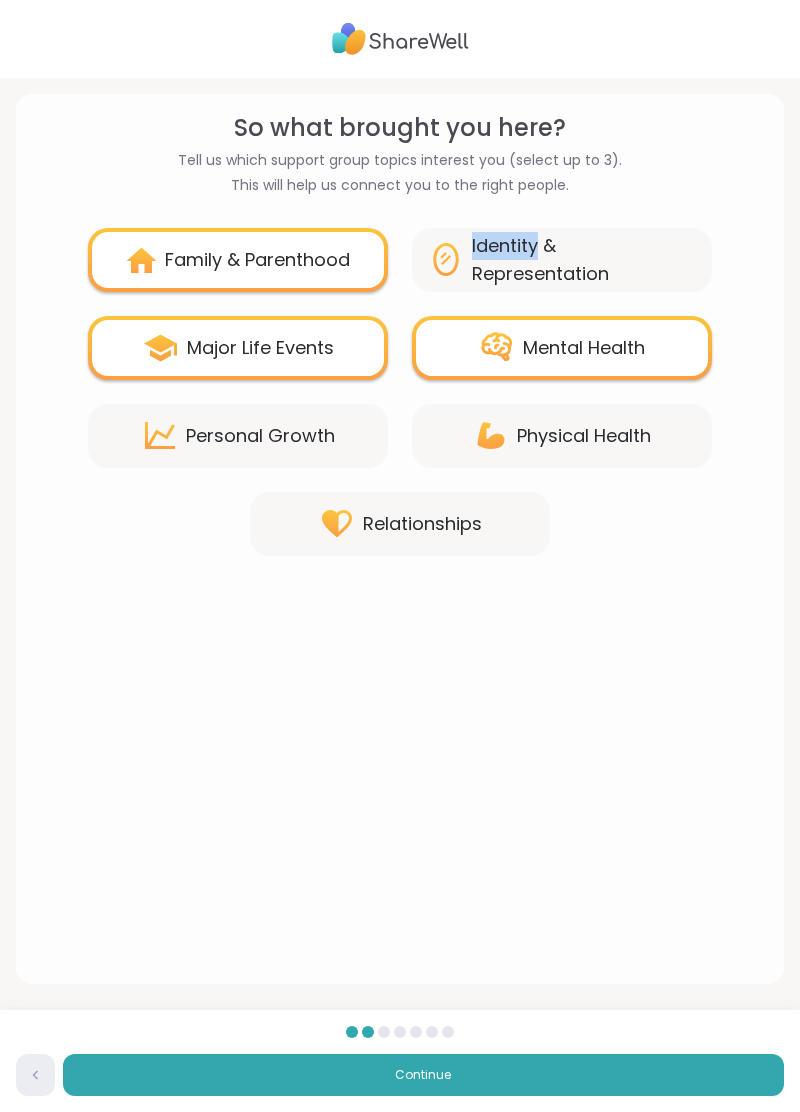 click on "Family & Parenthood" at bounding box center [257, 260] 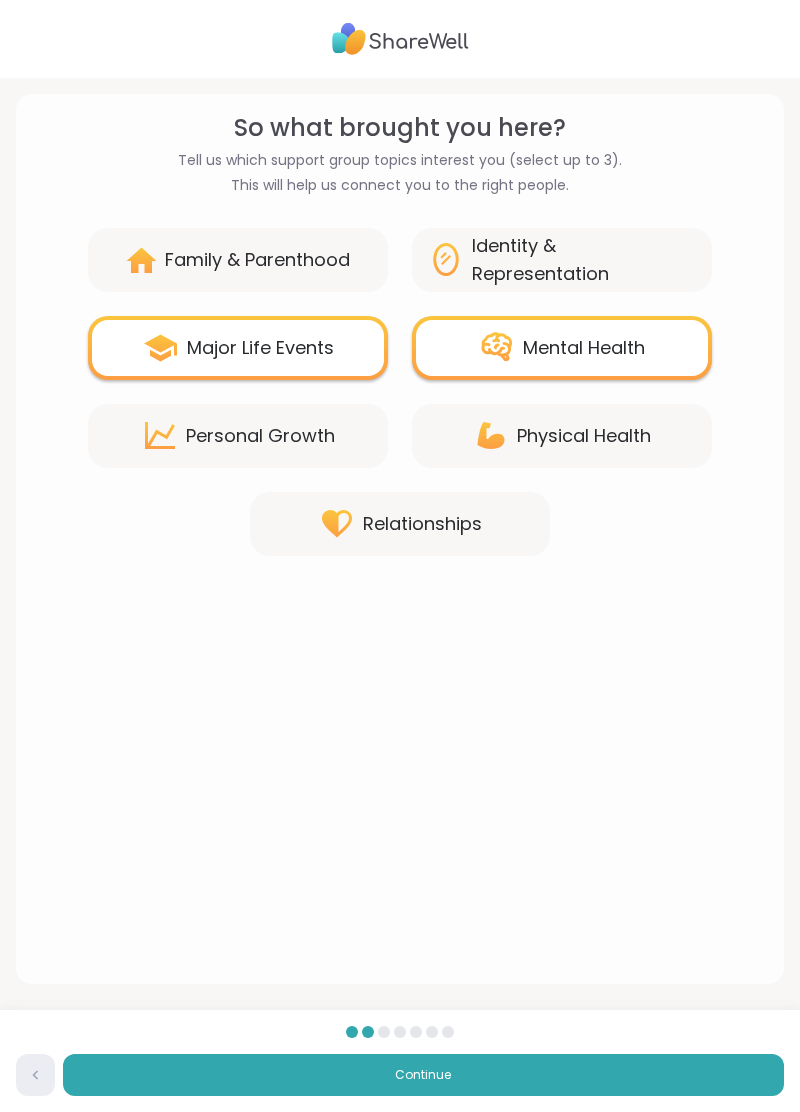 click on "Identity & Representation" at bounding box center (584, 260) 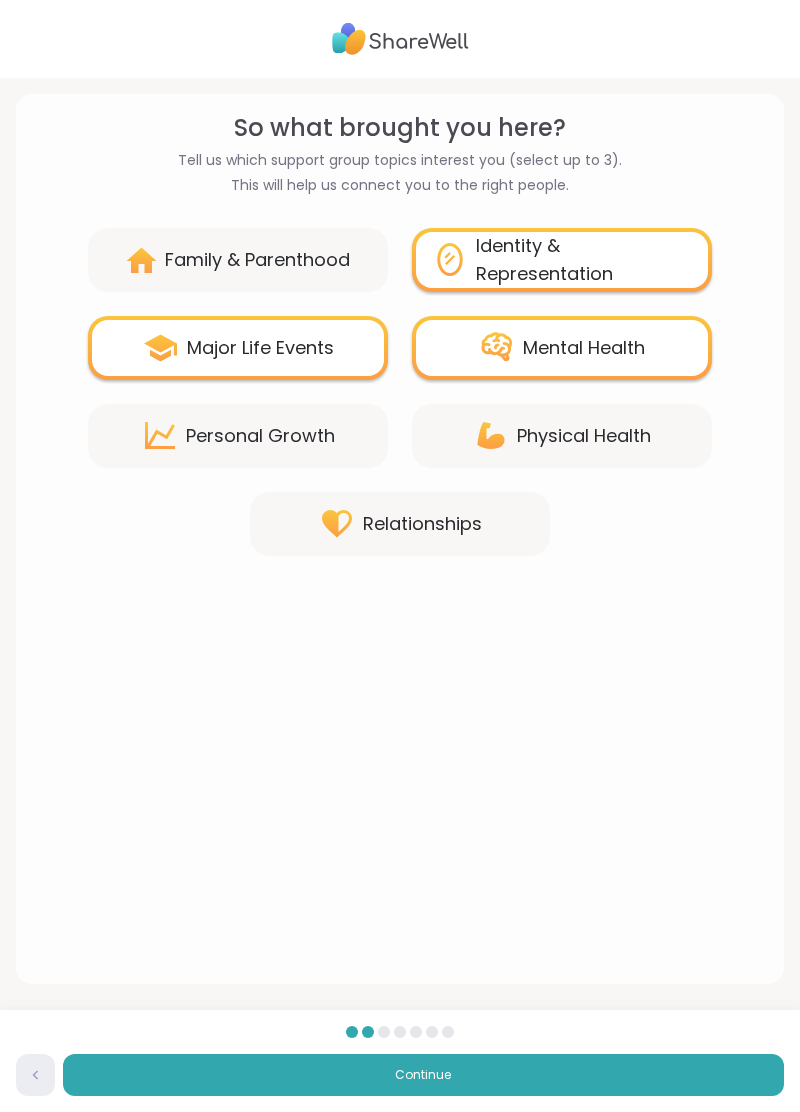 click on "Continue" at bounding box center (423, 1075) 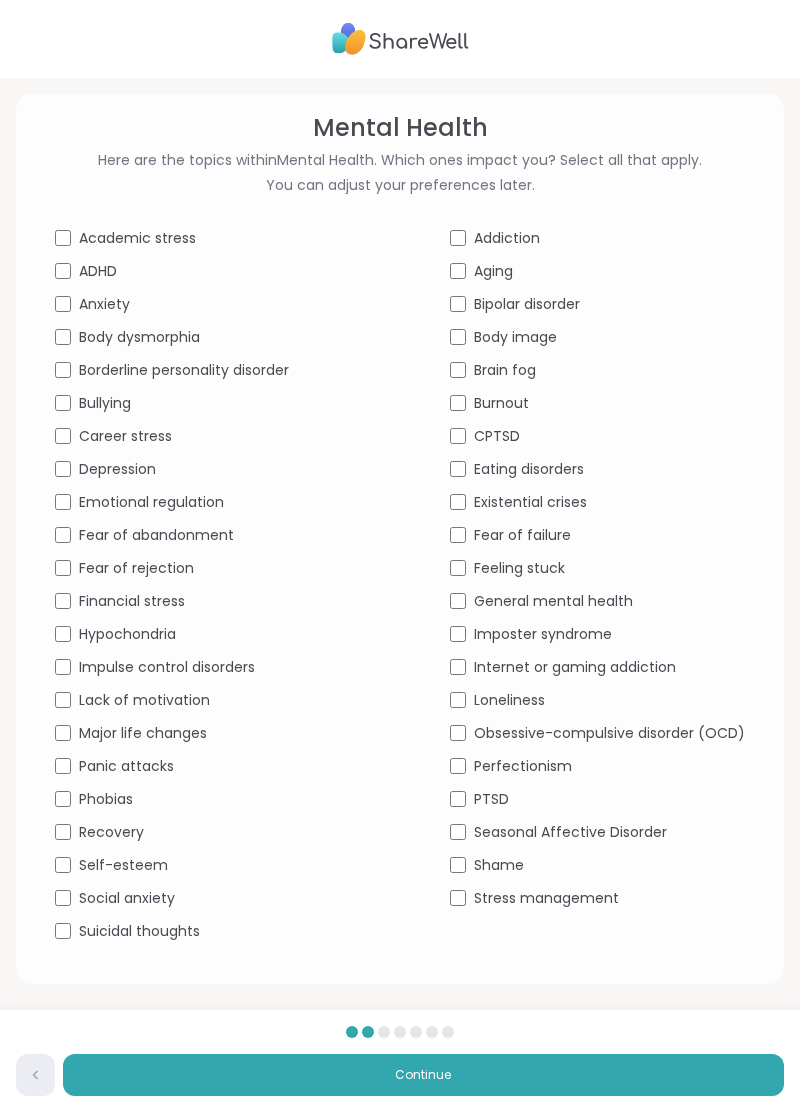 click on "Continue" at bounding box center [423, 1075] 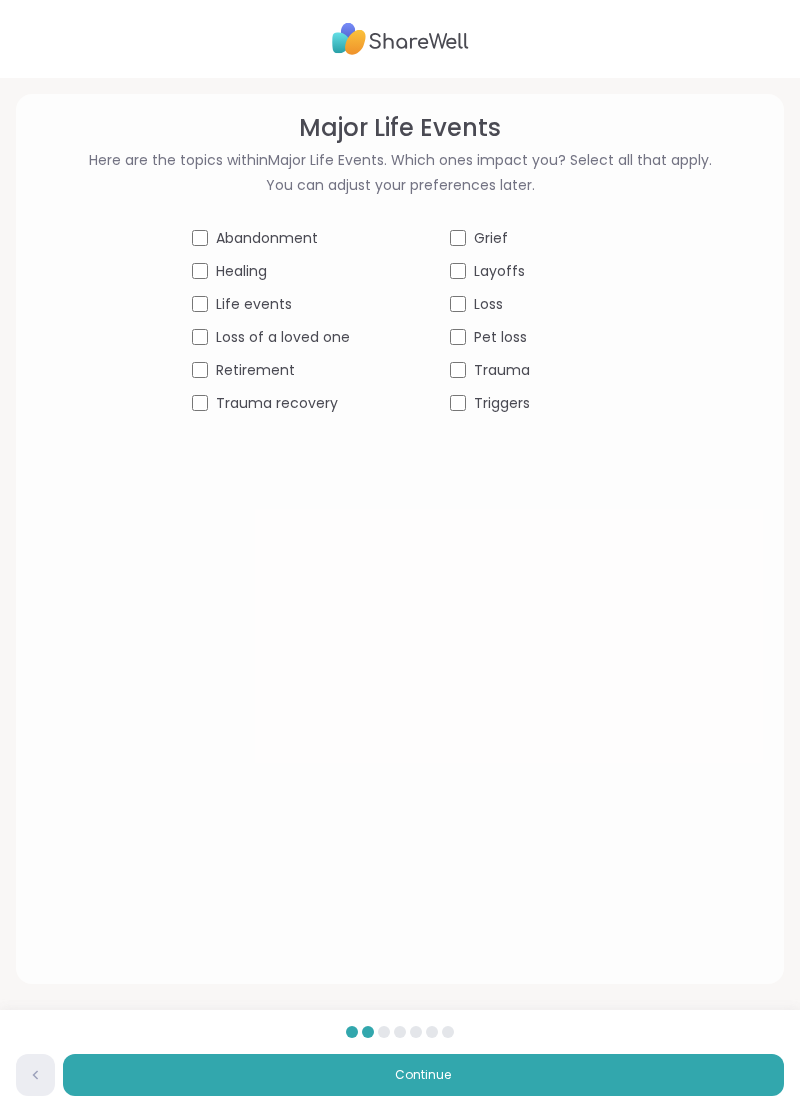 click on "Continue" at bounding box center (423, 1075) 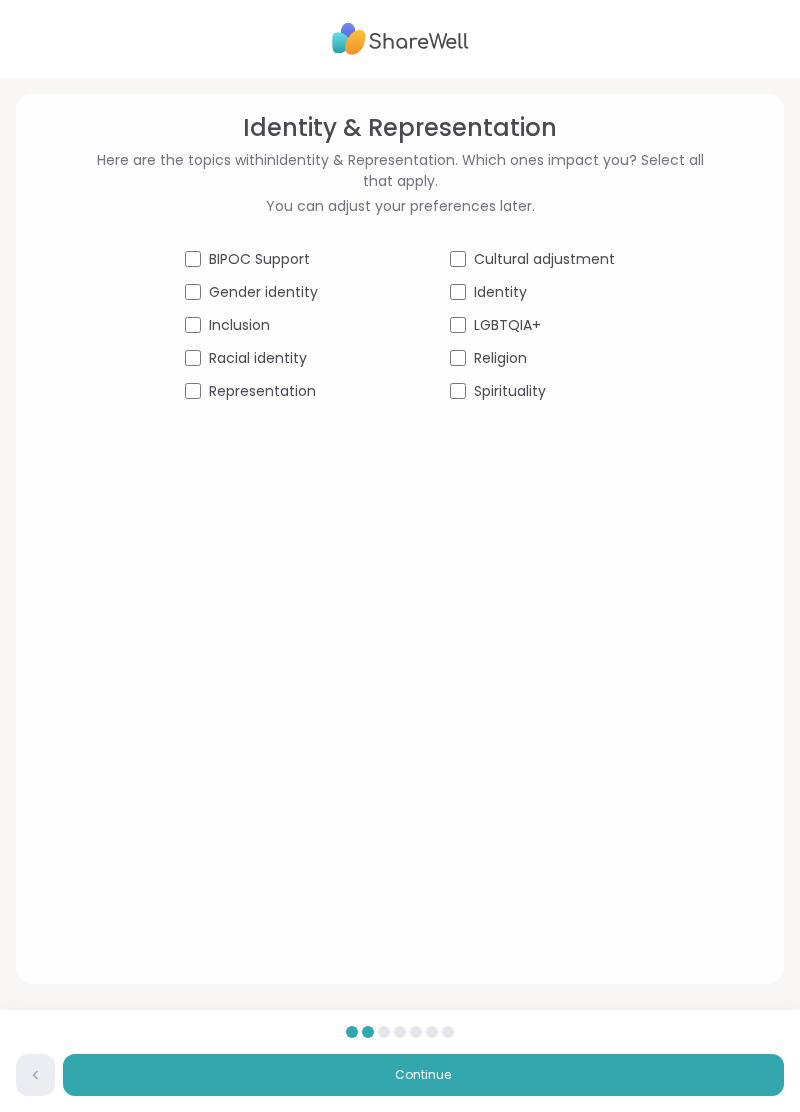 click on "Continue" at bounding box center [423, 1075] 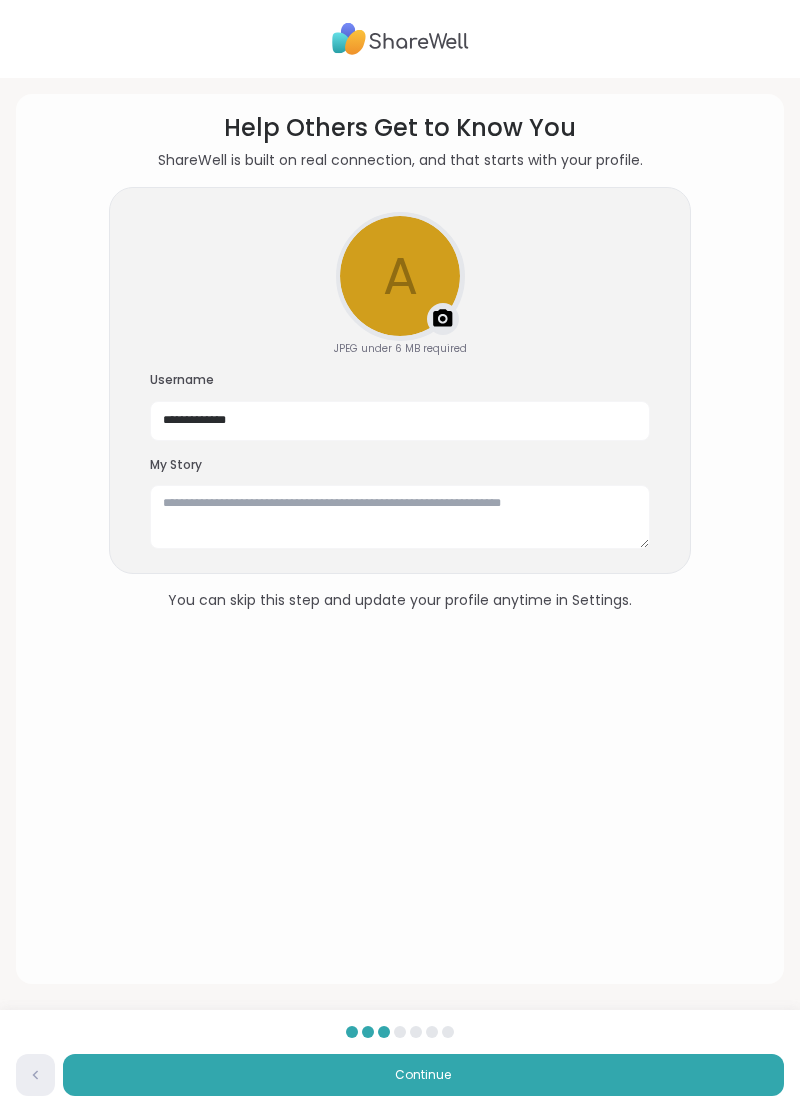 click on "Continue" at bounding box center (423, 1075) 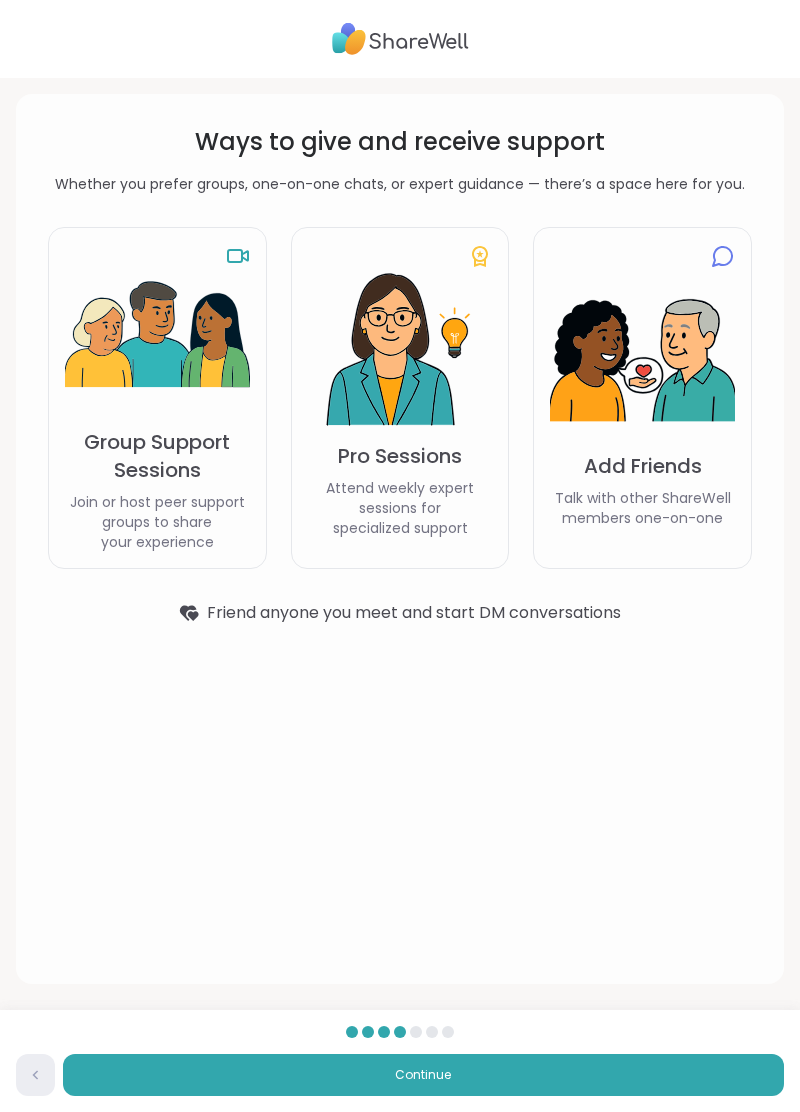 click on "Continue" at bounding box center [423, 1075] 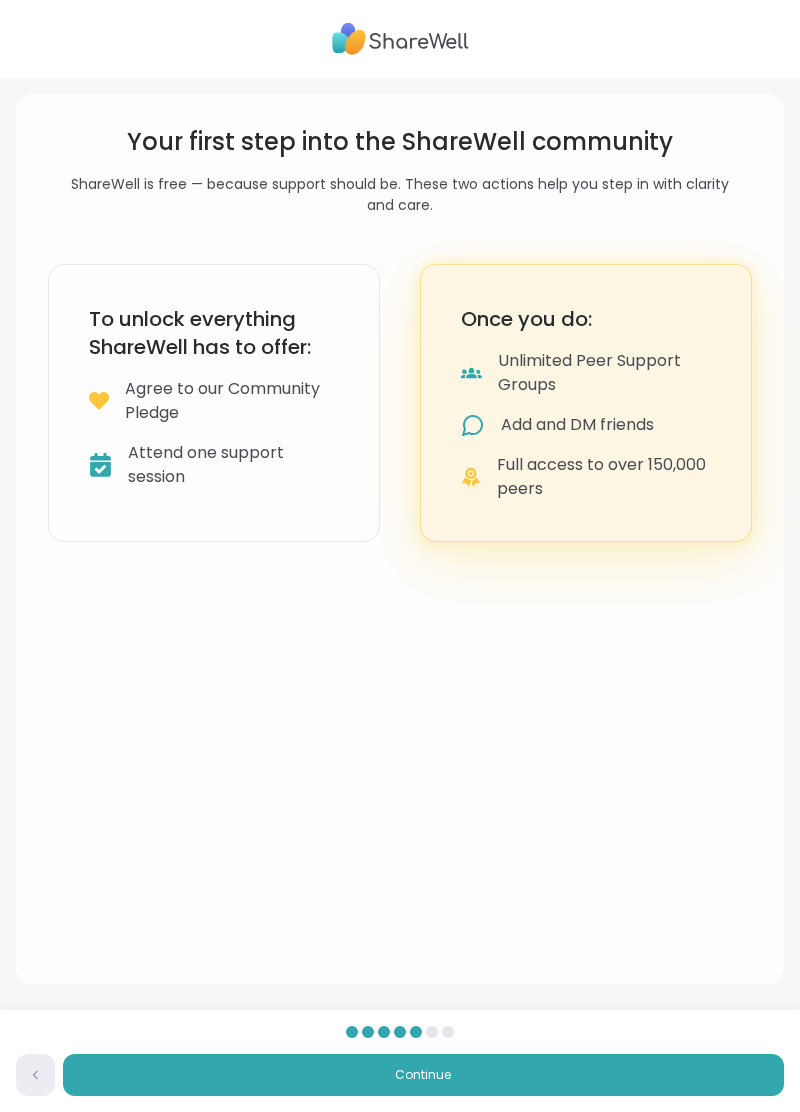 click on "Continue" at bounding box center [423, 1075] 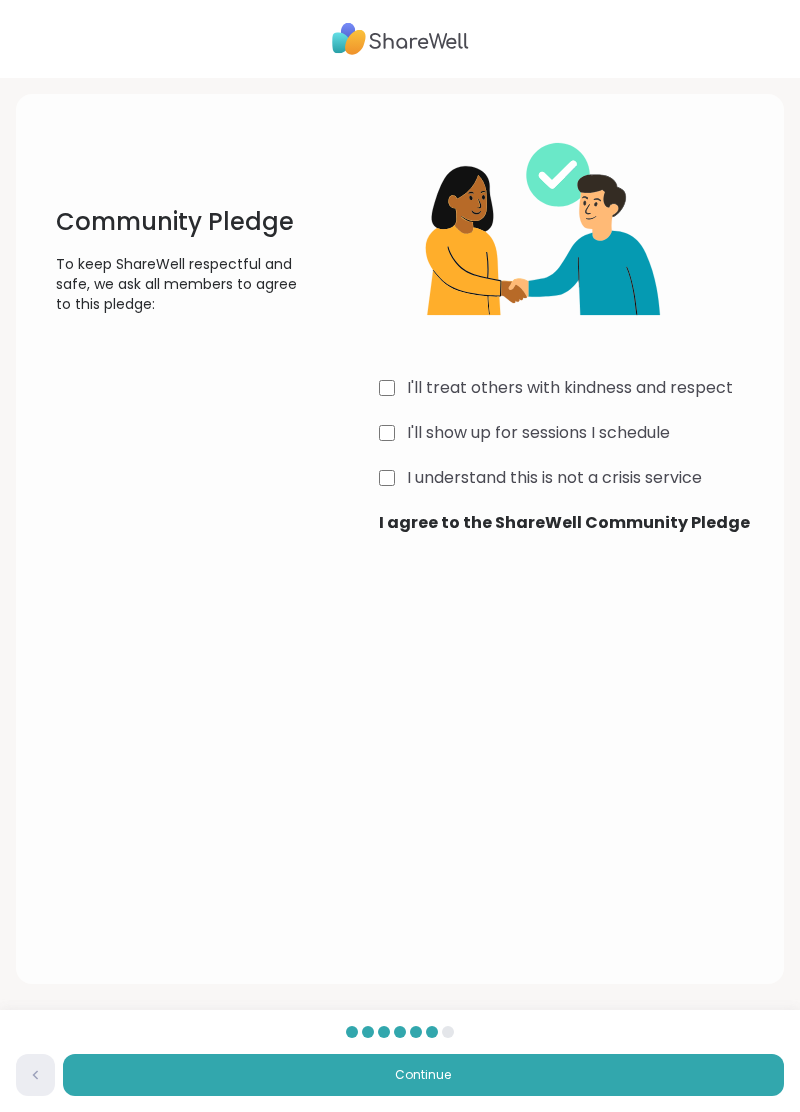 click on "Continue" at bounding box center (423, 1075) 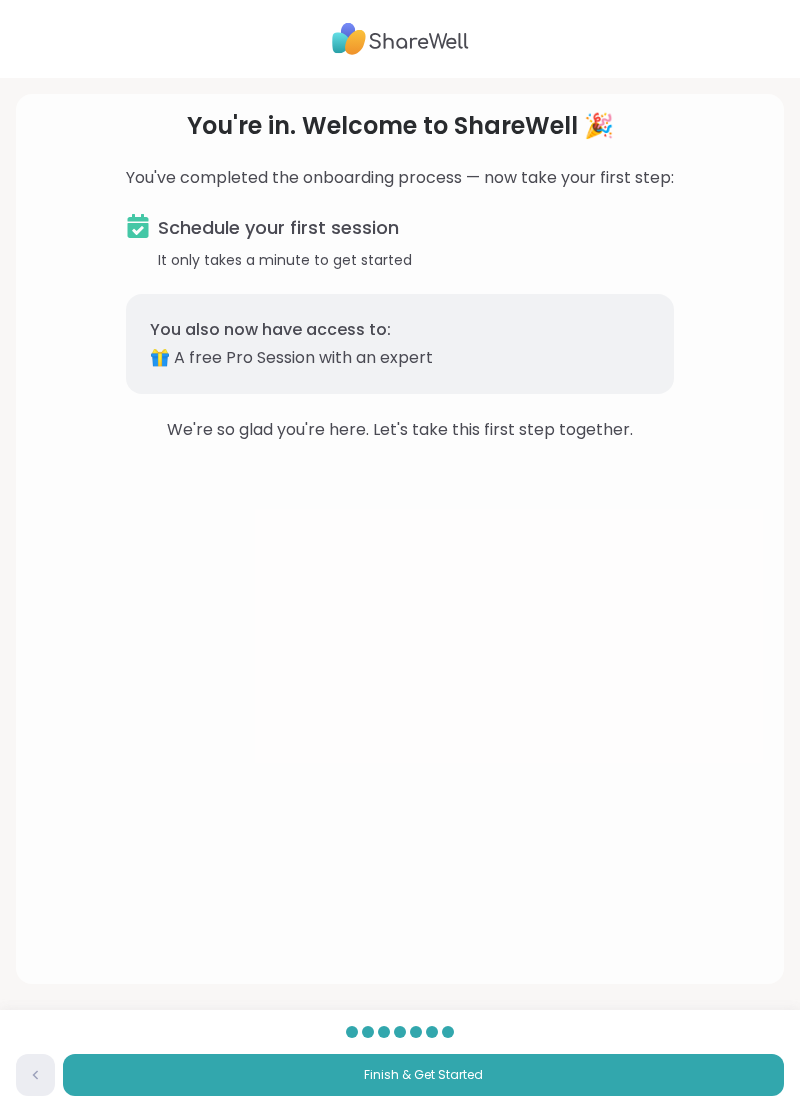 click on "Finish & Get Started" at bounding box center [423, 1075] 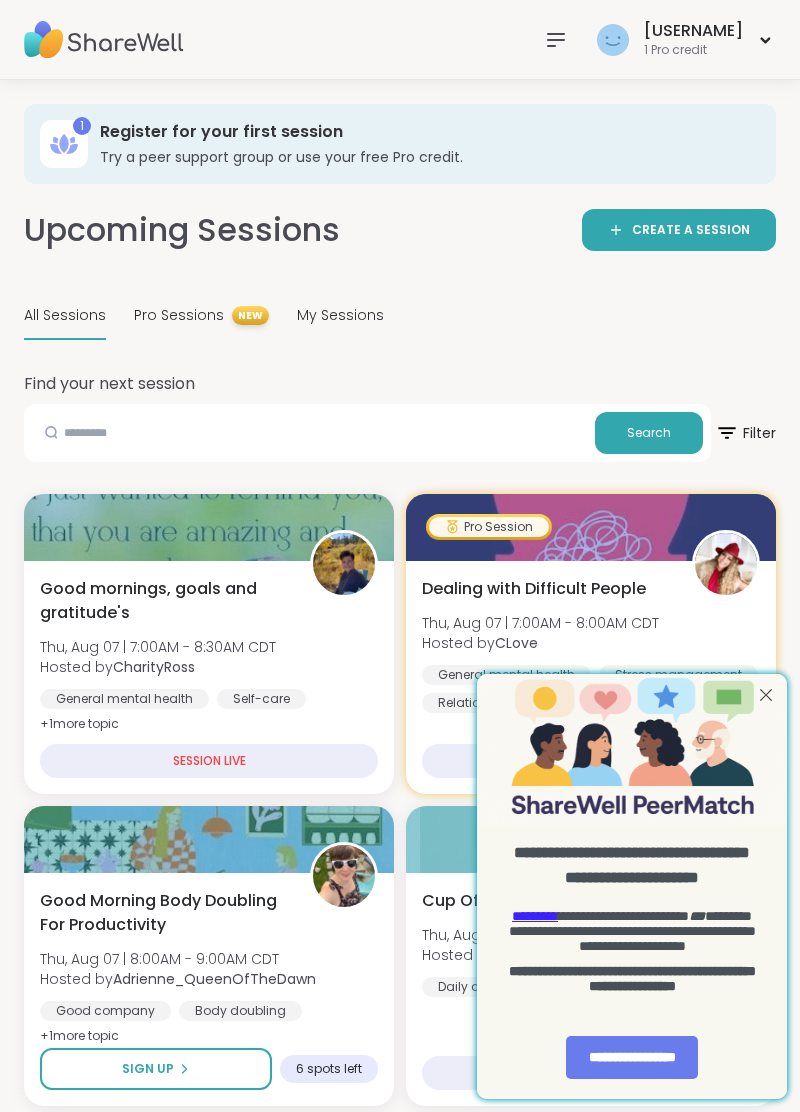 scroll, scrollTop: 0, scrollLeft: 0, axis: both 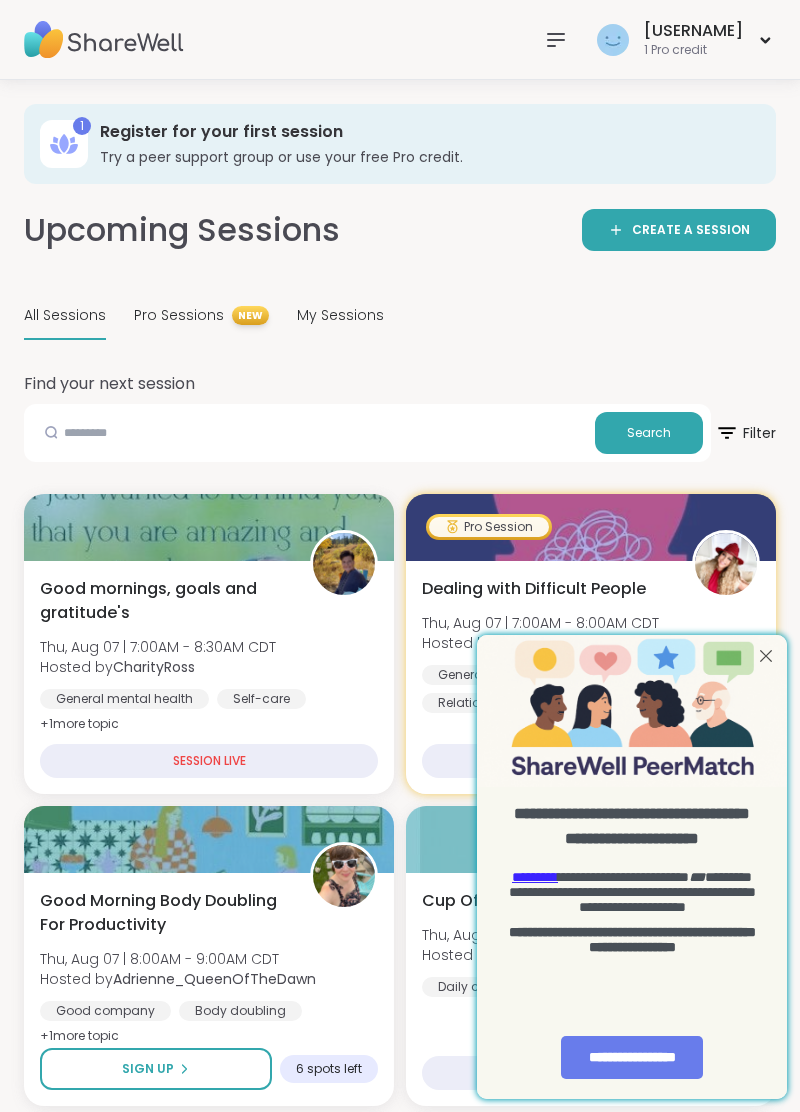 click at bounding box center (766, 656) 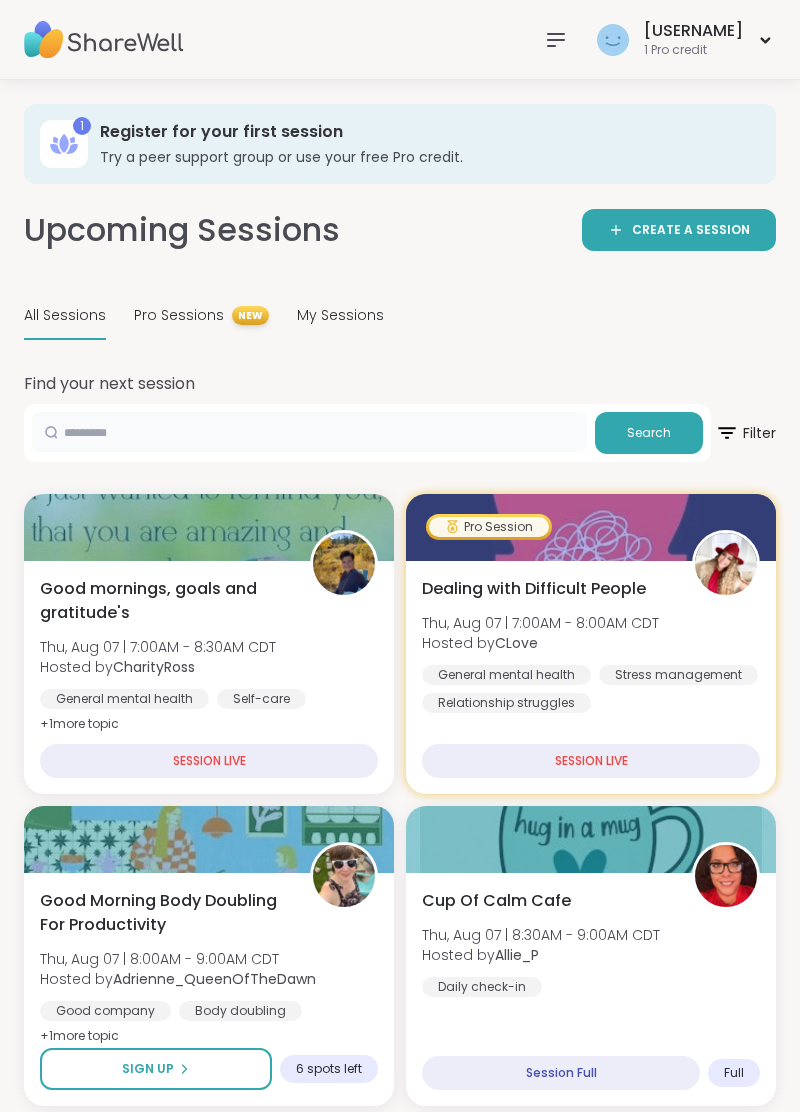 click at bounding box center [309, 432] 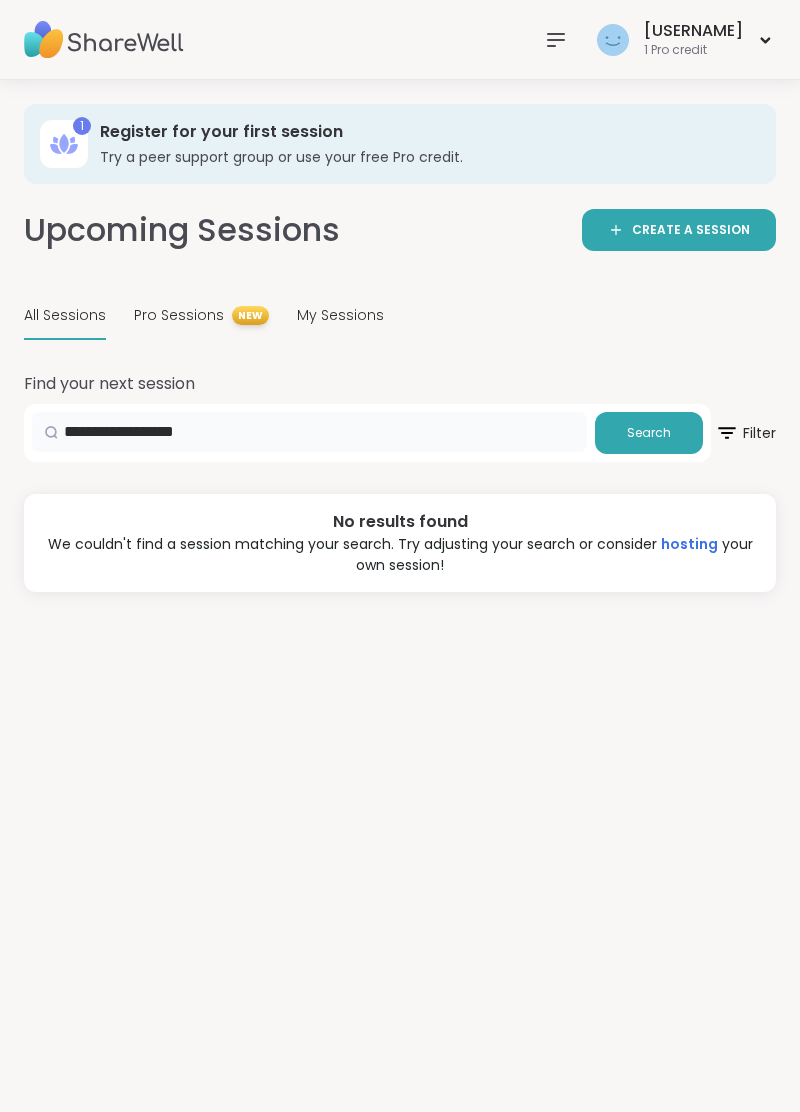 click on "**********" at bounding box center (309, 432) 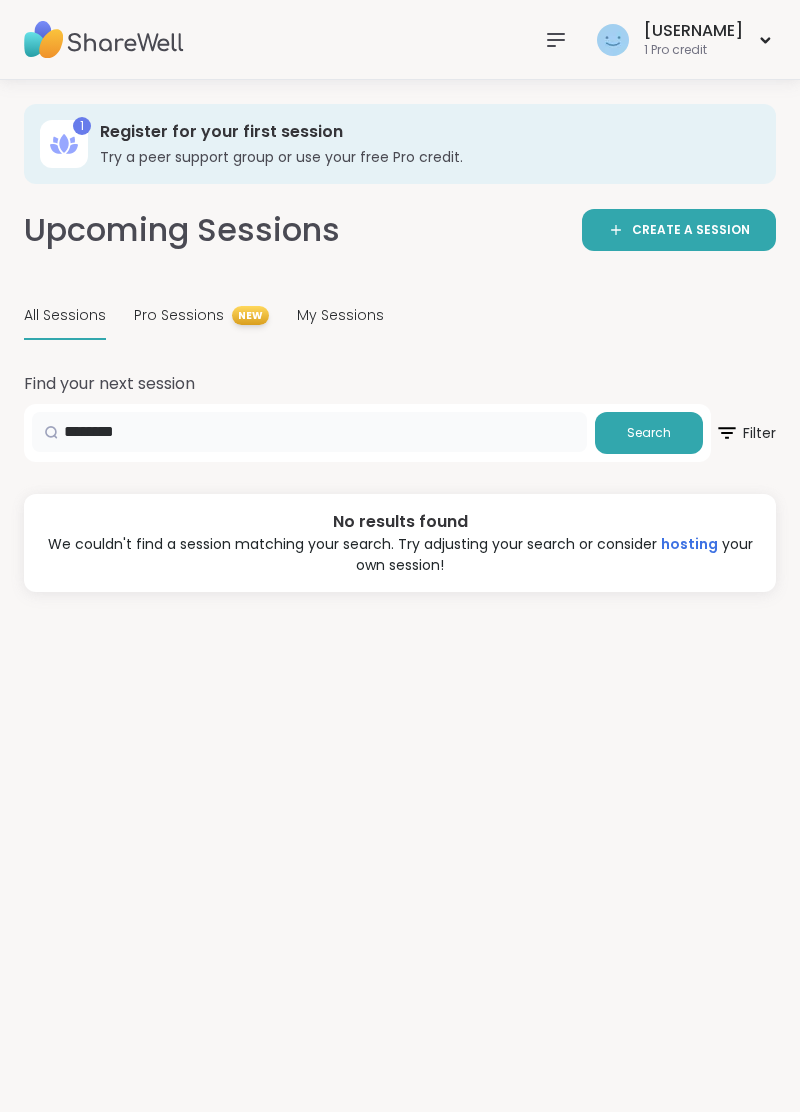 type on "****" 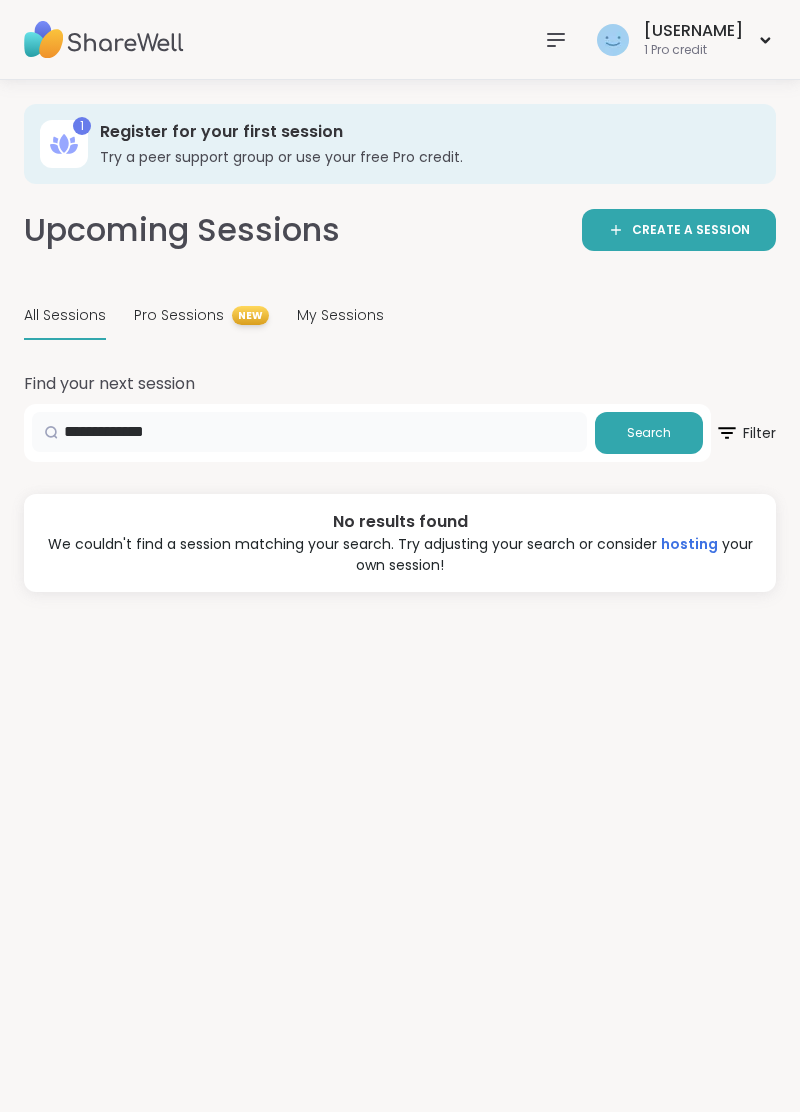 click on "**********" at bounding box center (309, 432) 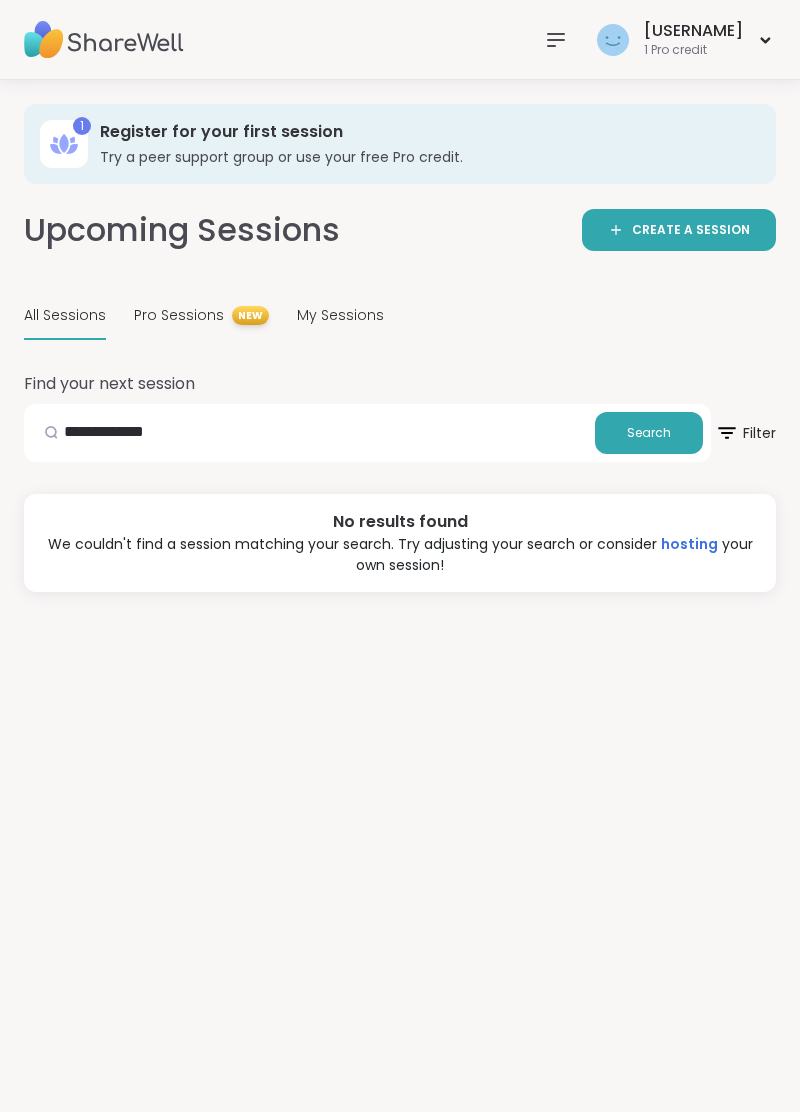 click on "Search" at bounding box center [649, 433] 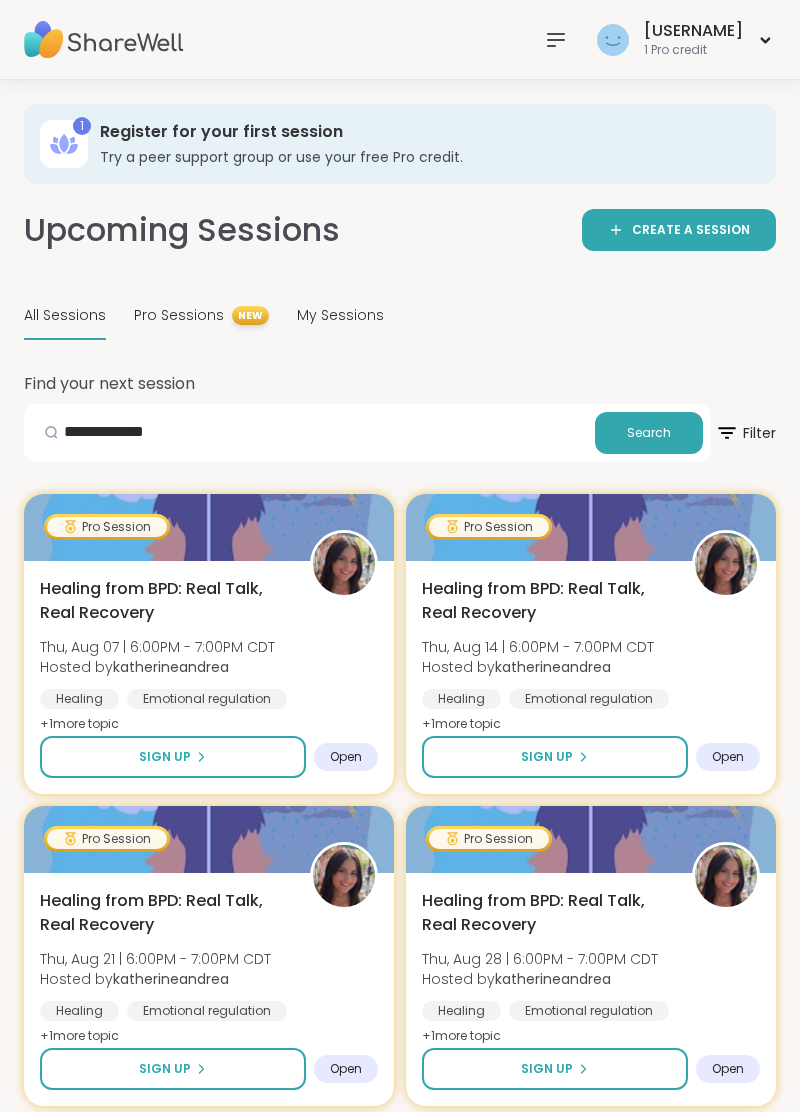 click 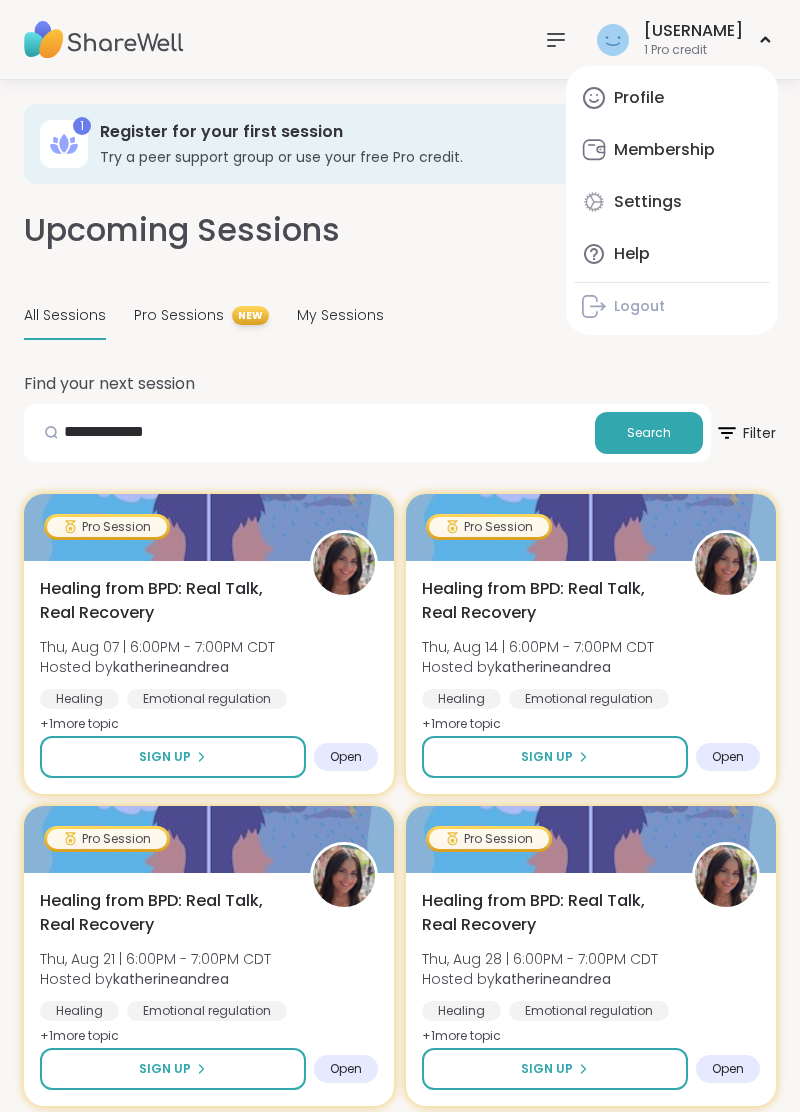 click on "Membership" at bounding box center [664, 150] 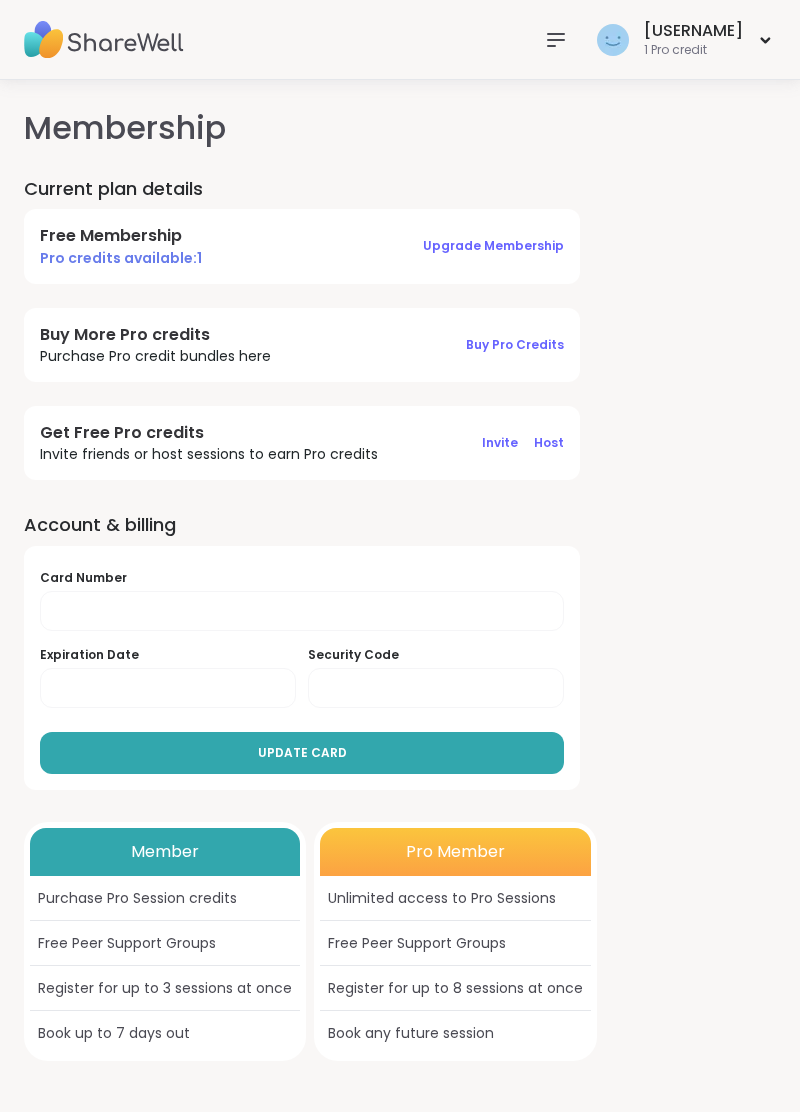 click on "Buy Pro Credits" at bounding box center (515, 344) 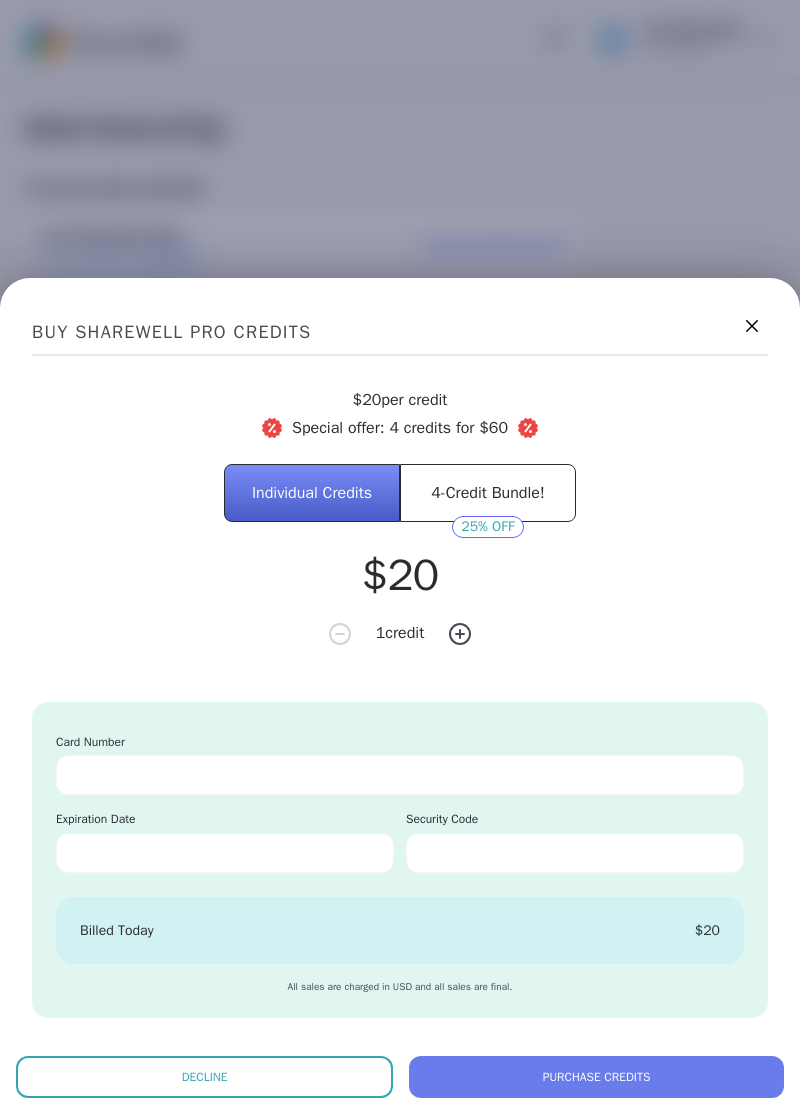 click 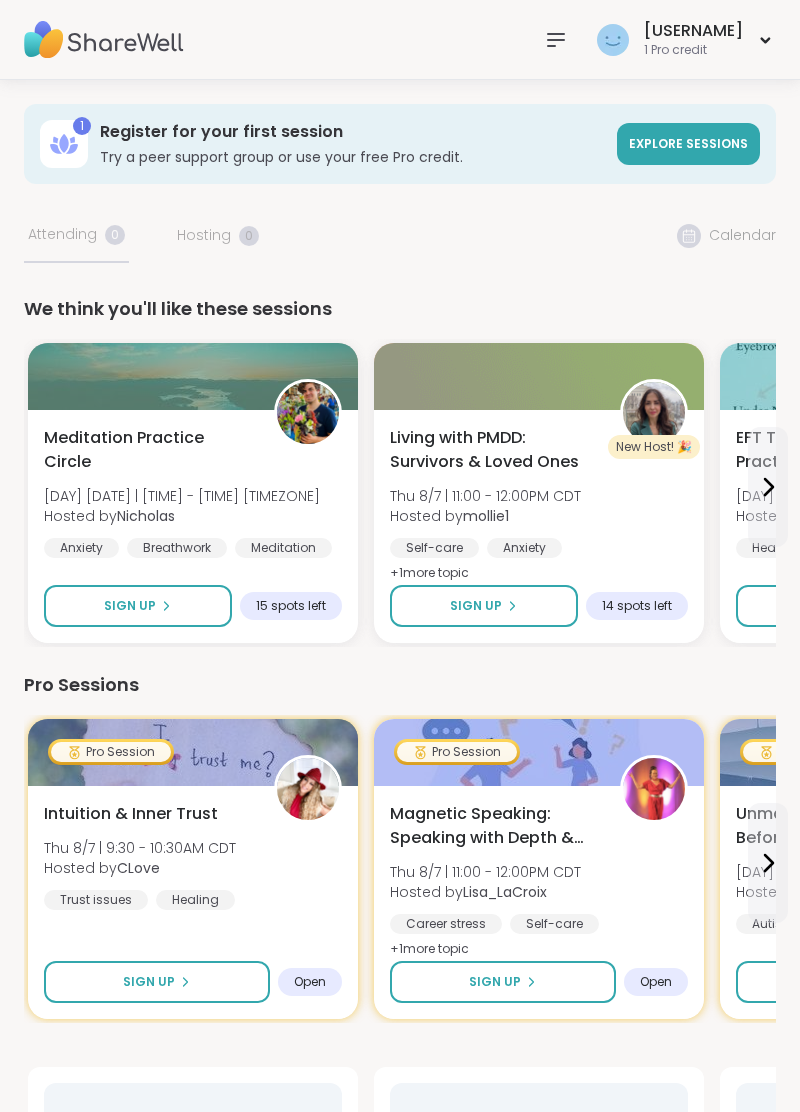 scroll, scrollTop: 0, scrollLeft: 0, axis: both 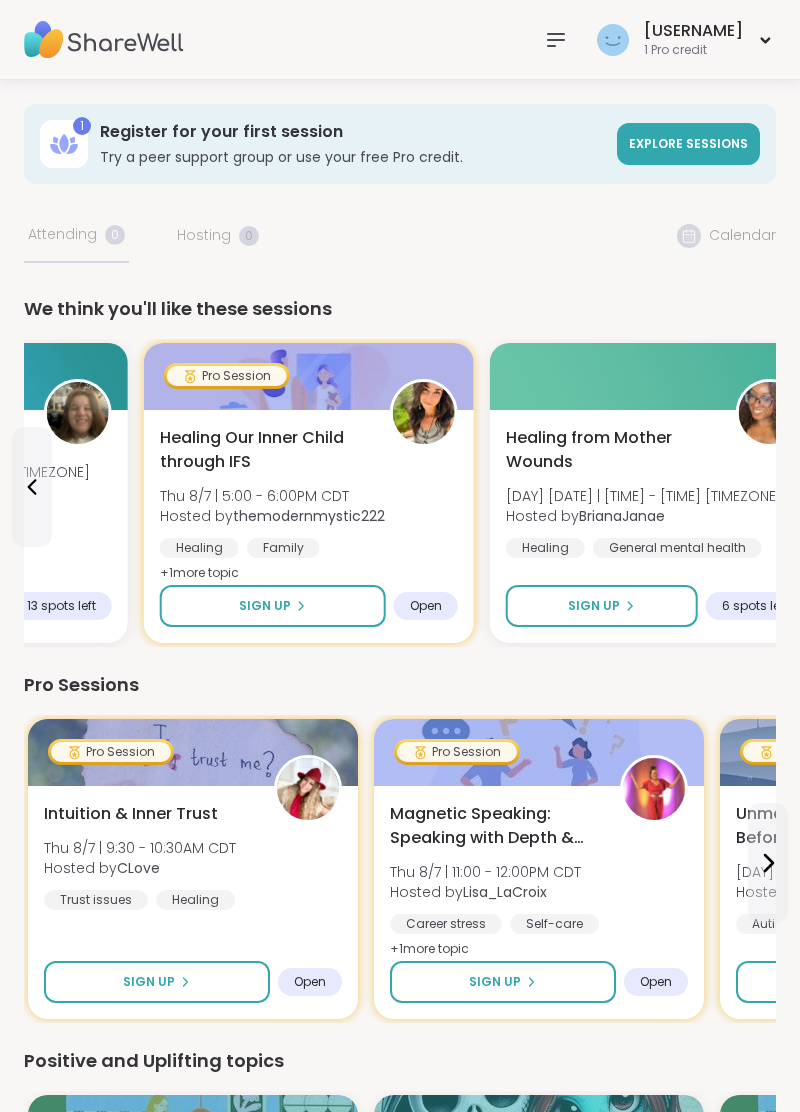 click 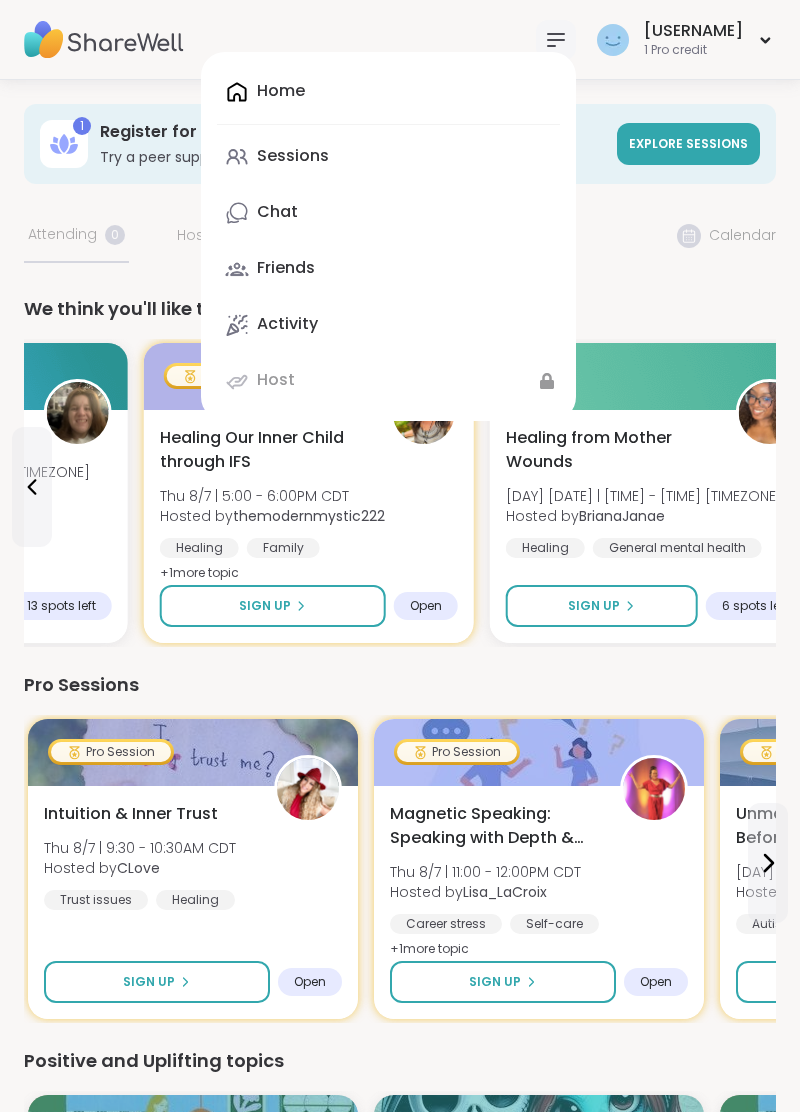 click on "1 Register for your first session Try a peer support group or use your free Pro credit. Explore sessions Your Sessions Attending 0 Hosting 0 Calendar We think you'll like these sessions Meditation Practice Circle [DAY] [DATE] | [TIME] - [TIME] [TIMEZONE] Hosted by  [USERNAME] Anxiety Breathwork Meditation Sign Up 15 spots left New Host! 🎉 Living with PMDD: Survivors & Loved Ones [DAY] [DATE] | [TIME] - [TIME] [TIMEZONE] Hosted by  [USERNAME] Self-care Anxiety Relationship struggles + 1  more topic Sign Up 14 spots left EFT Tapping Morning Practice [DAY] [DATE] | [TIME] - [TIME] [TIMEZONE] Hosted by  [USERNAME] Healthy habits Self-care Anxiety Sign Up 1 spot left pop up chill and chat  [DAY] [DATE] | [TIME] - [TIME] [TIMEZONE] Hosted by  [USERNAME] General mental health Chronic Illness Anxiety Sign Up 13 spots left pop up chill and chat  [DAY] [DATE] | [TIME] - [TIME] [TIMEZONE] Hosted by  [USERNAME] General mental health Anxiety Chronic Illness Sign Up 13 spots left pop up chill and chat  [DAY] [DATE] | [TIME] - [TIME] [TIMEZONE] Hosted by  [USERNAME] Chronic Illness" at bounding box center (400, 1160) 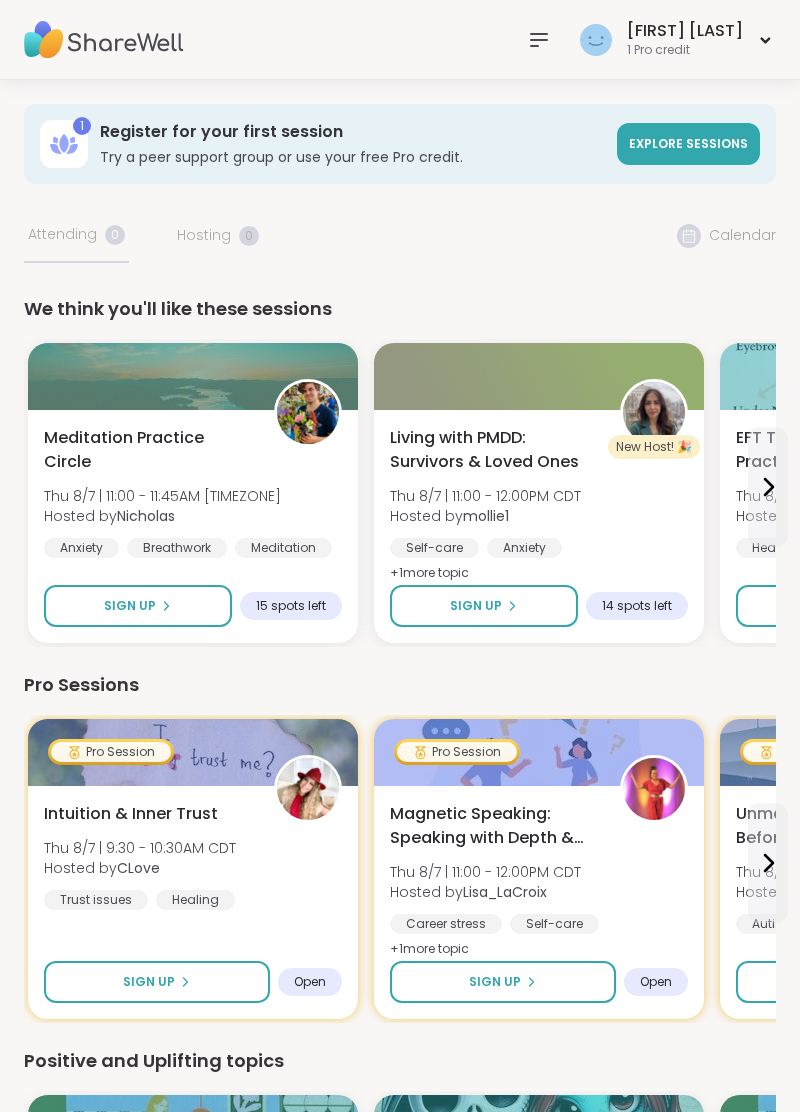 scroll, scrollTop: 0, scrollLeft: 0, axis: both 